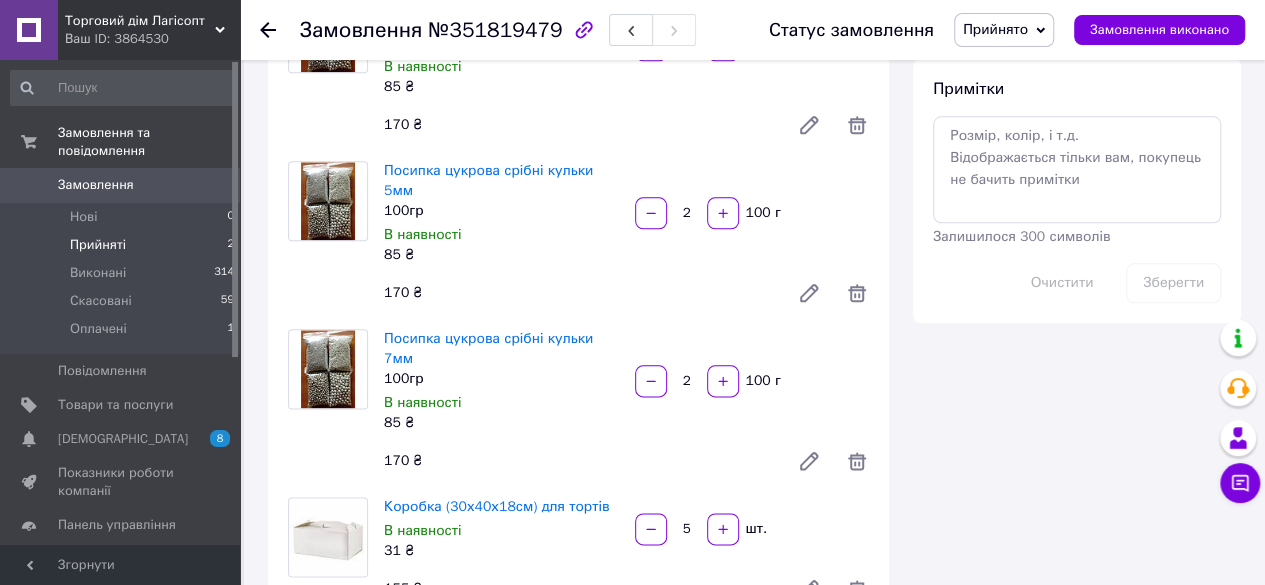 scroll, scrollTop: 600, scrollLeft: 0, axis: vertical 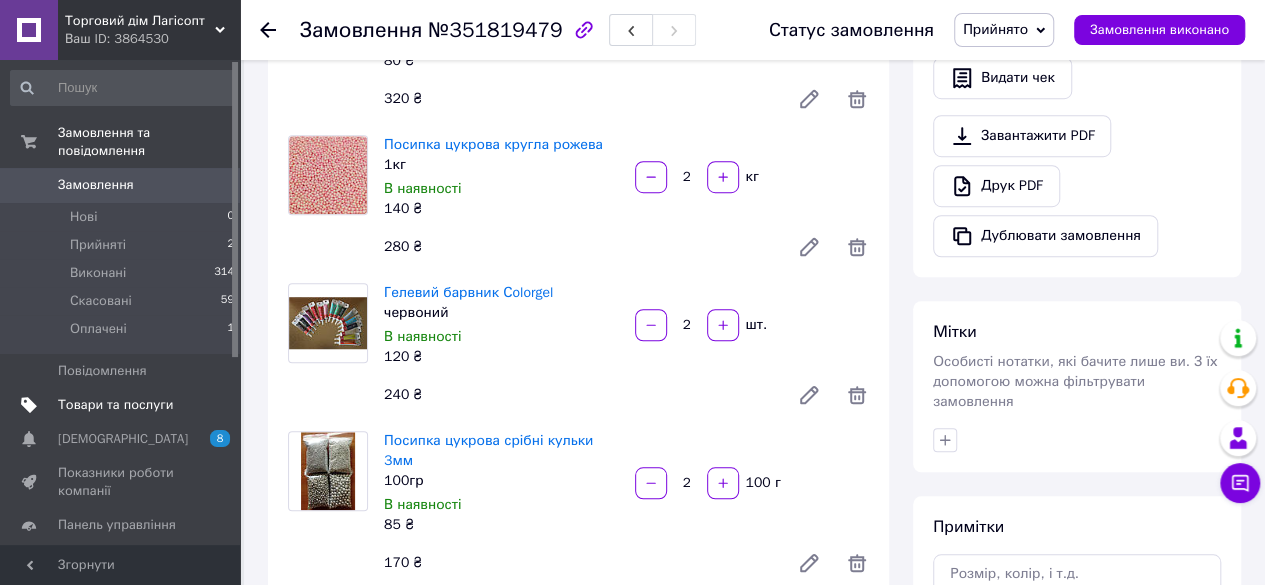 click on "Товари та послуги" at bounding box center (115, 405) 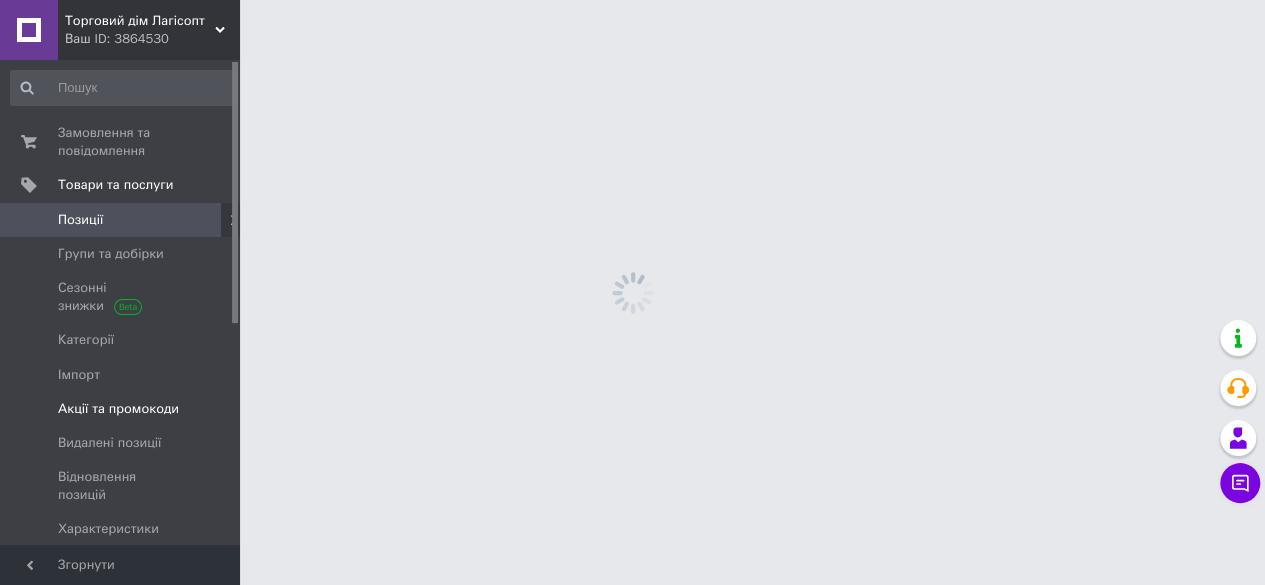 scroll, scrollTop: 0, scrollLeft: 0, axis: both 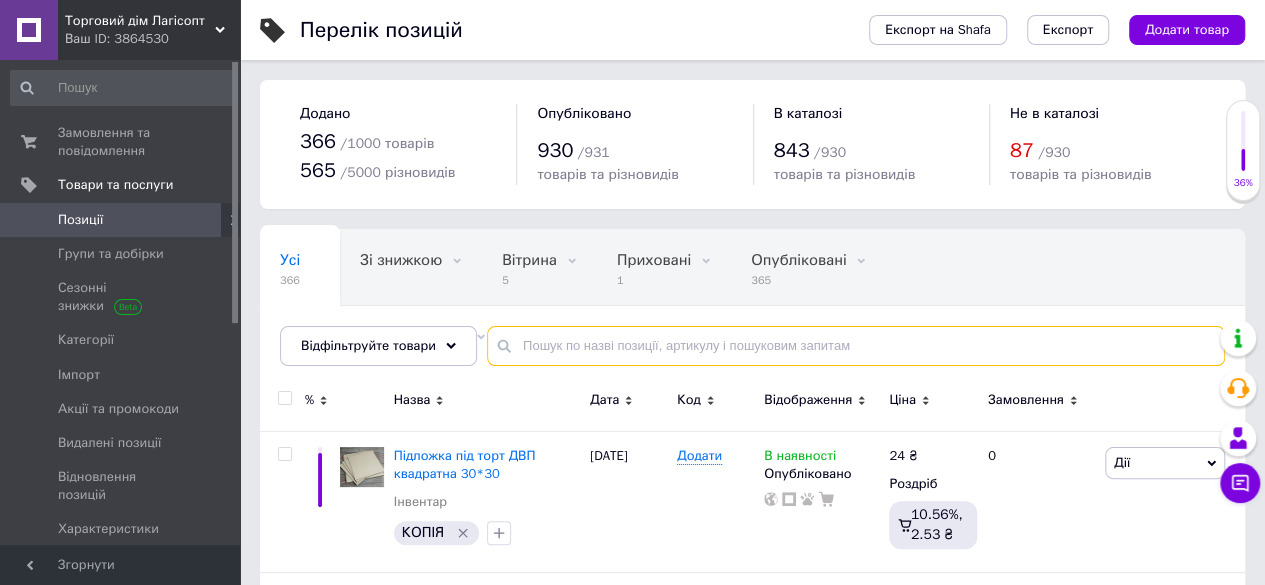click at bounding box center [856, 346] 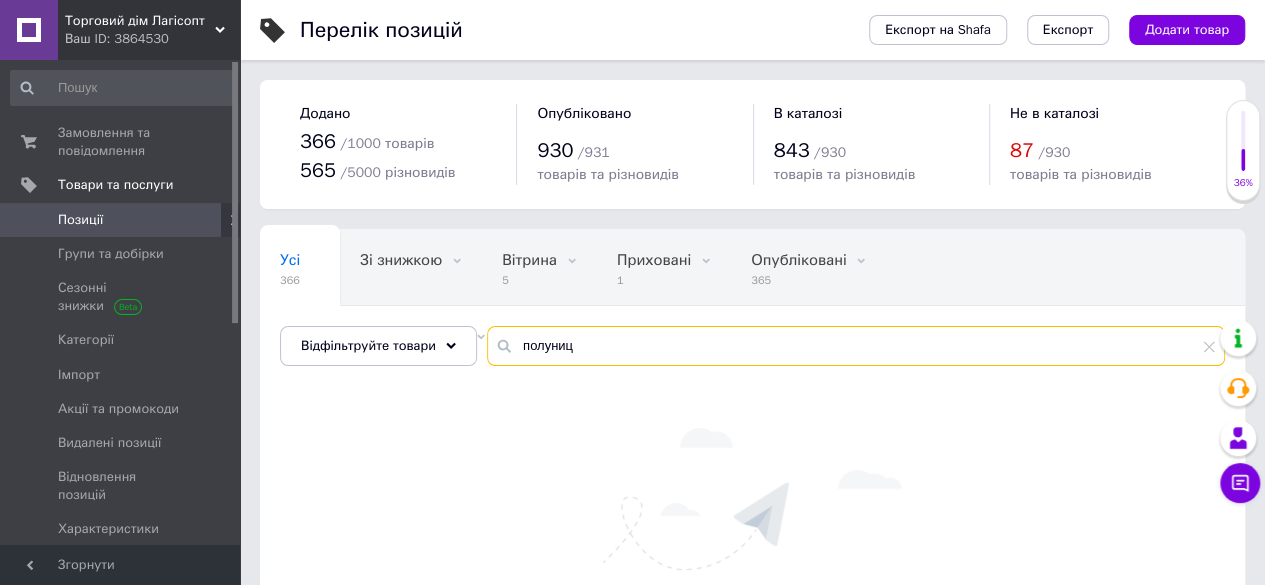 drag, startPoint x: 571, startPoint y: 350, endPoint x: 402, endPoint y: 309, distance: 173.90227 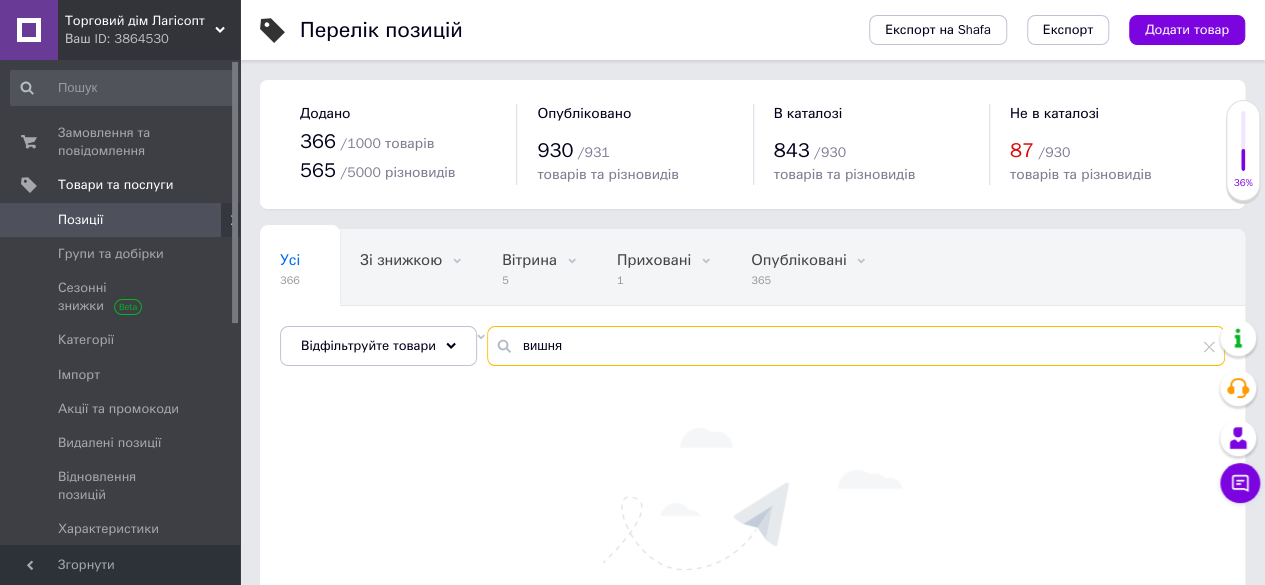 type on "вишня" 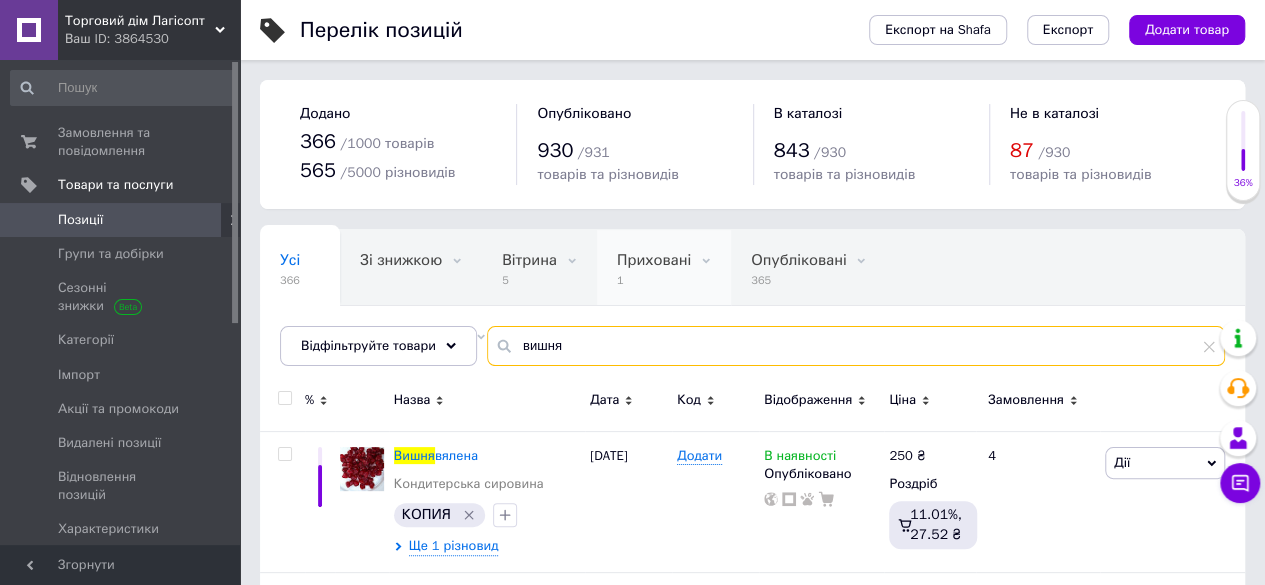 scroll, scrollTop: 0, scrollLeft: 47, axis: horizontal 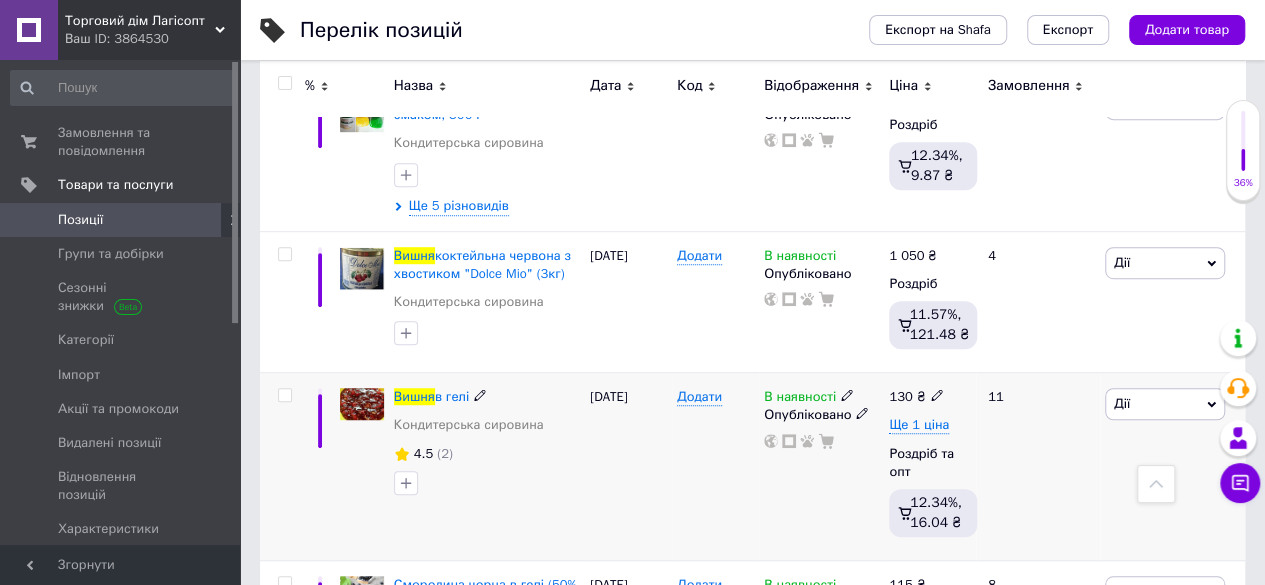 click 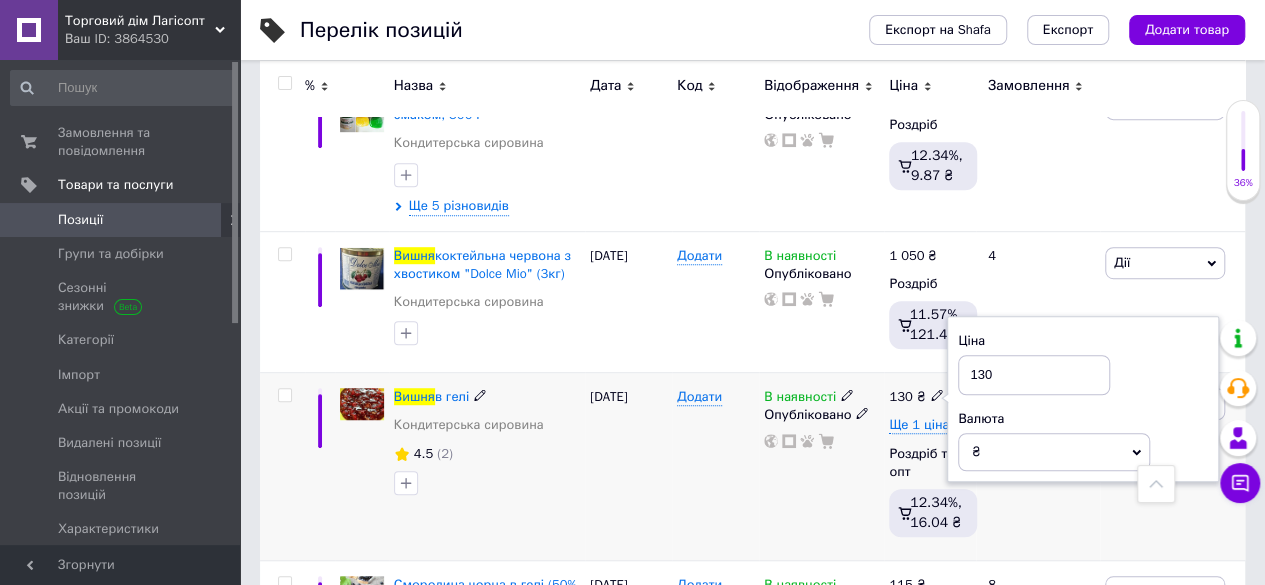 drag, startPoint x: 996, startPoint y: 373, endPoint x: 984, endPoint y: 375, distance: 12.165525 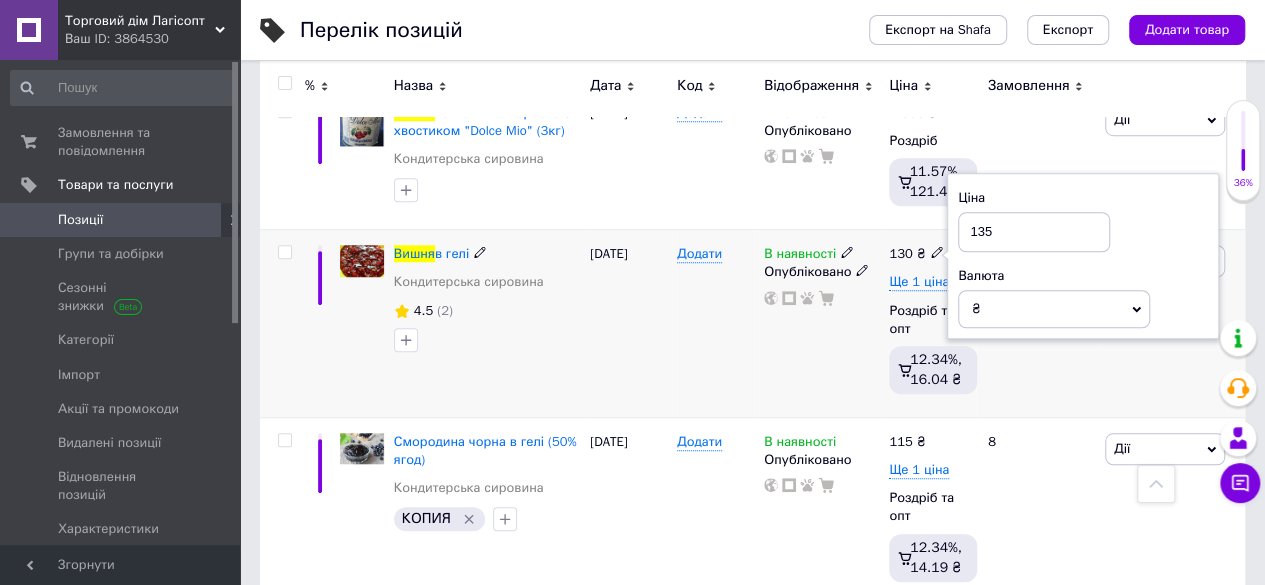 scroll, scrollTop: 681, scrollLeft: 0, axis: vertical 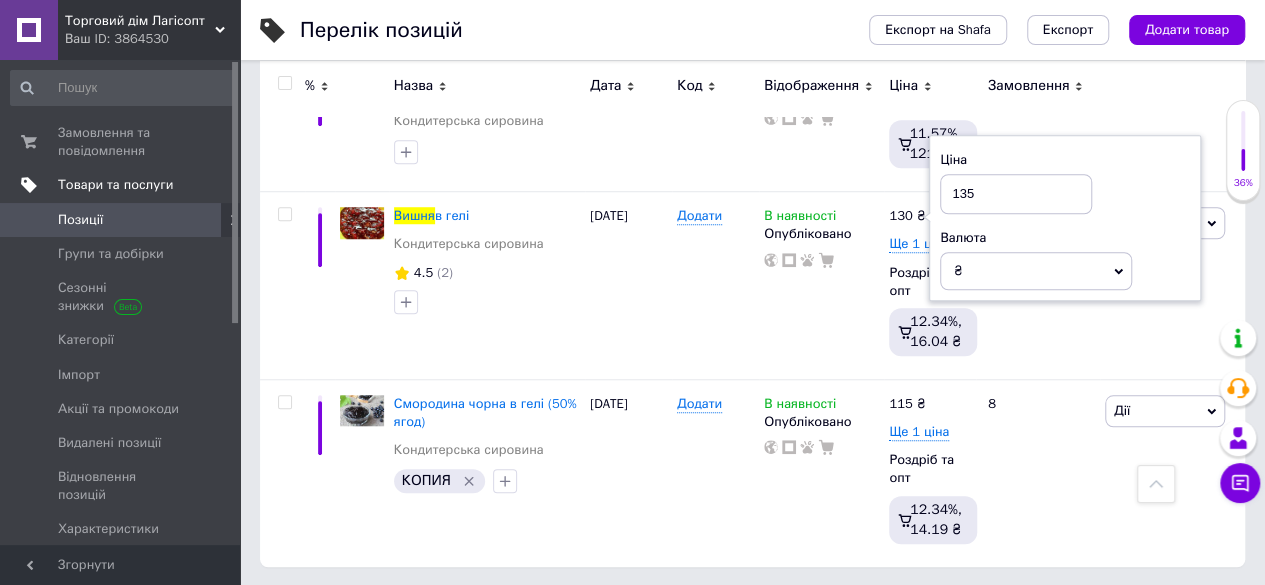 type on "135" 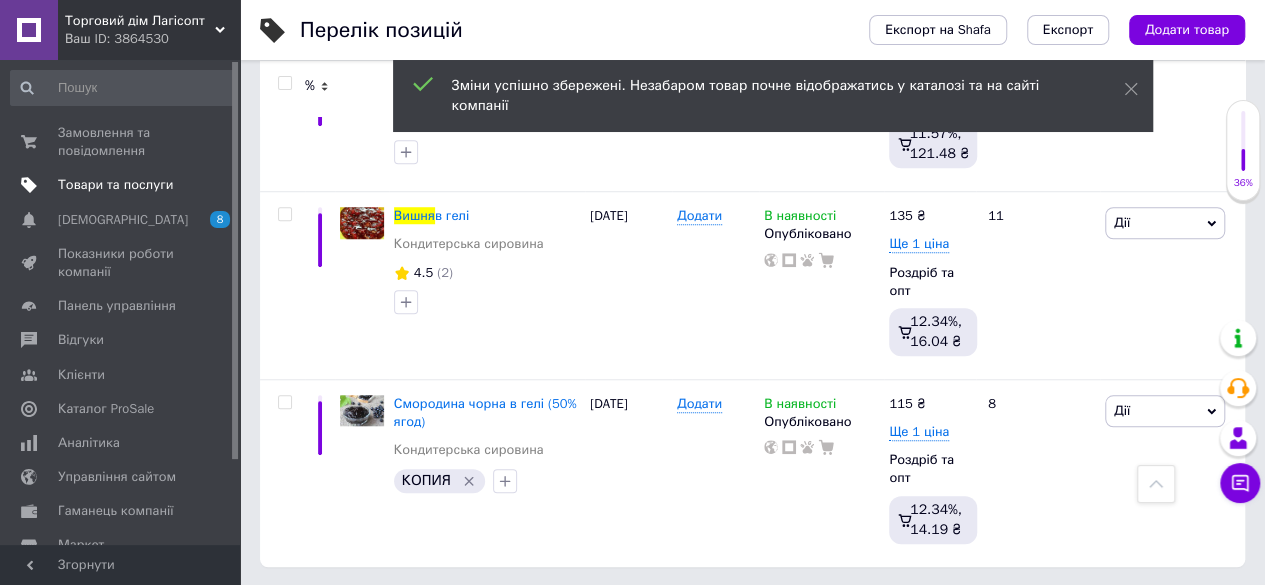 click on "Товари та послуги" at bounding box center [115, 185] 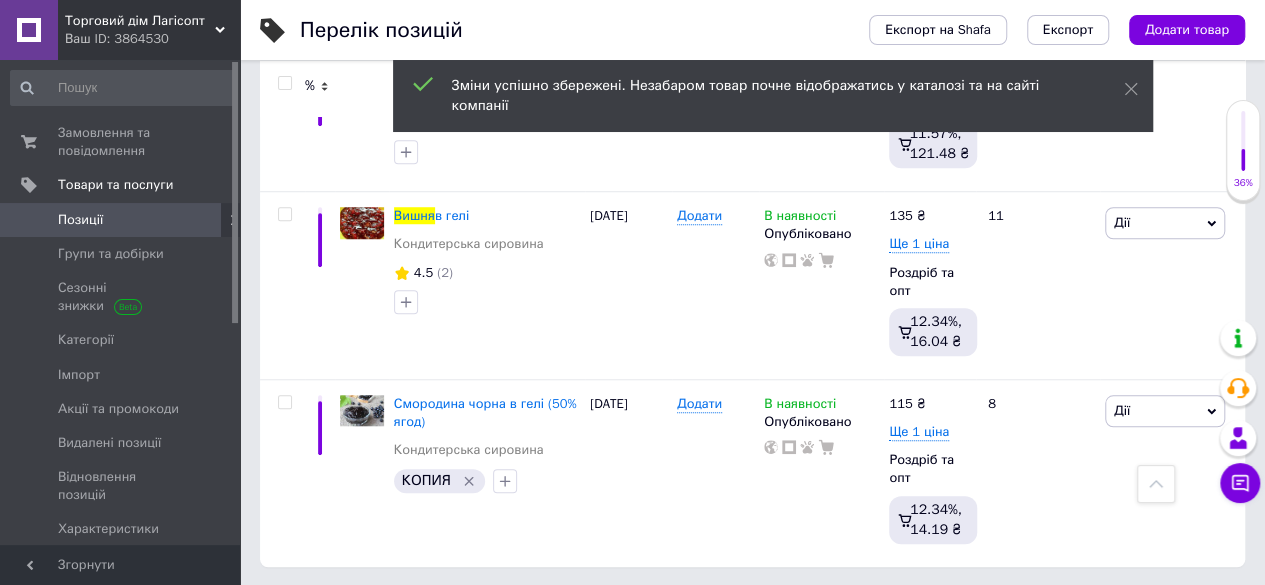 click on "Позиції" at bounding box center [80, 220] 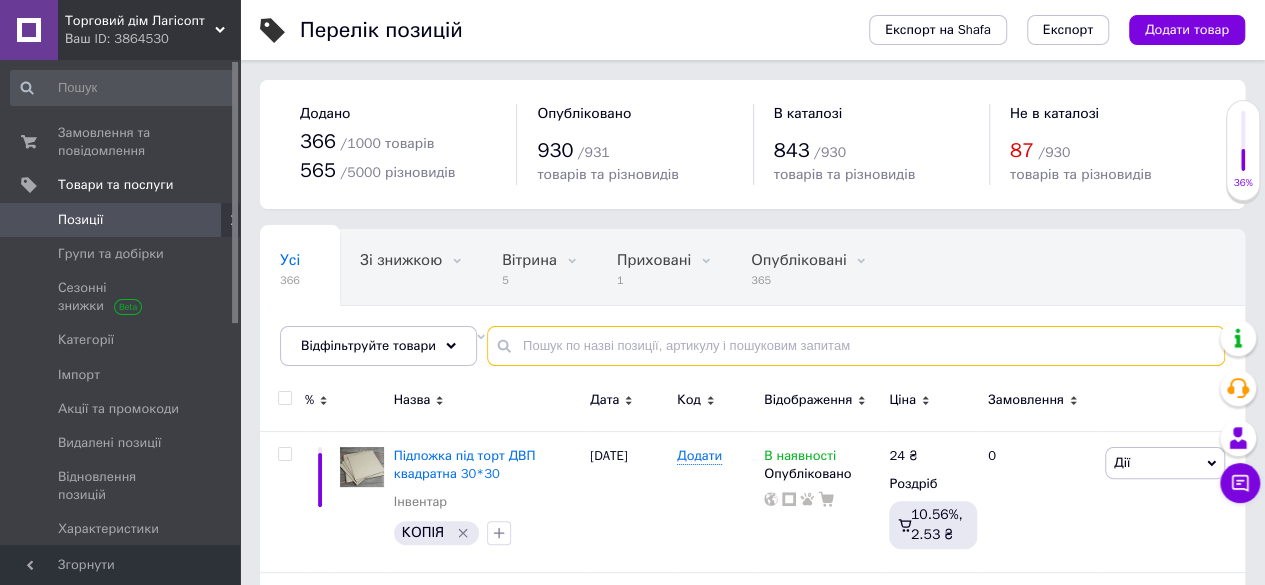 click at bounding box center (856, 346) 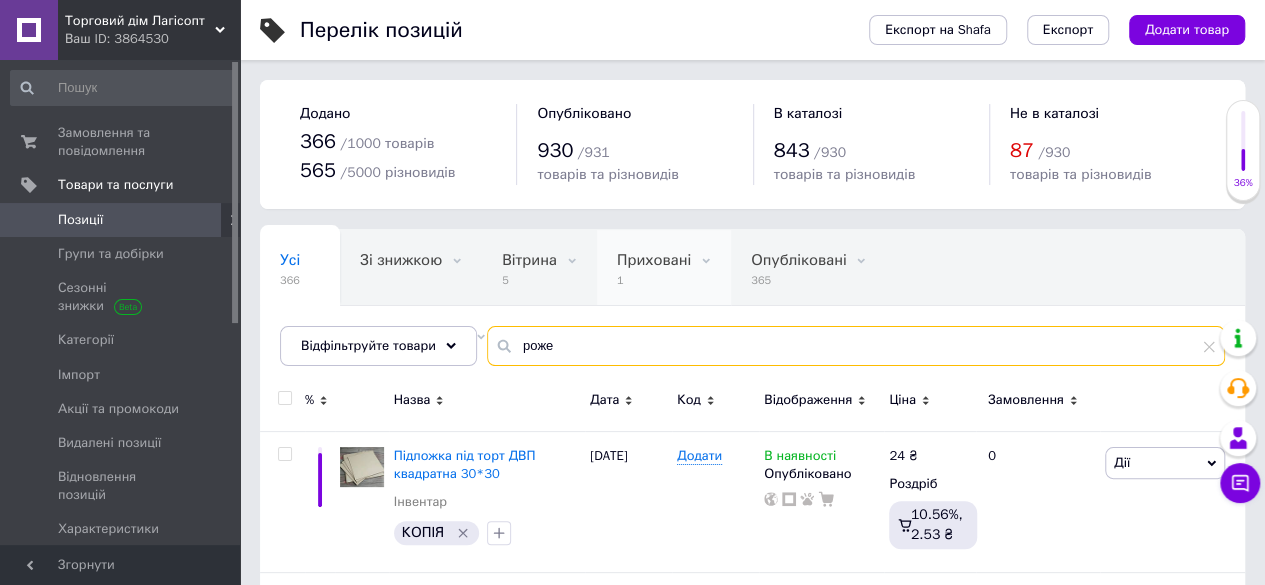 type on "роже" 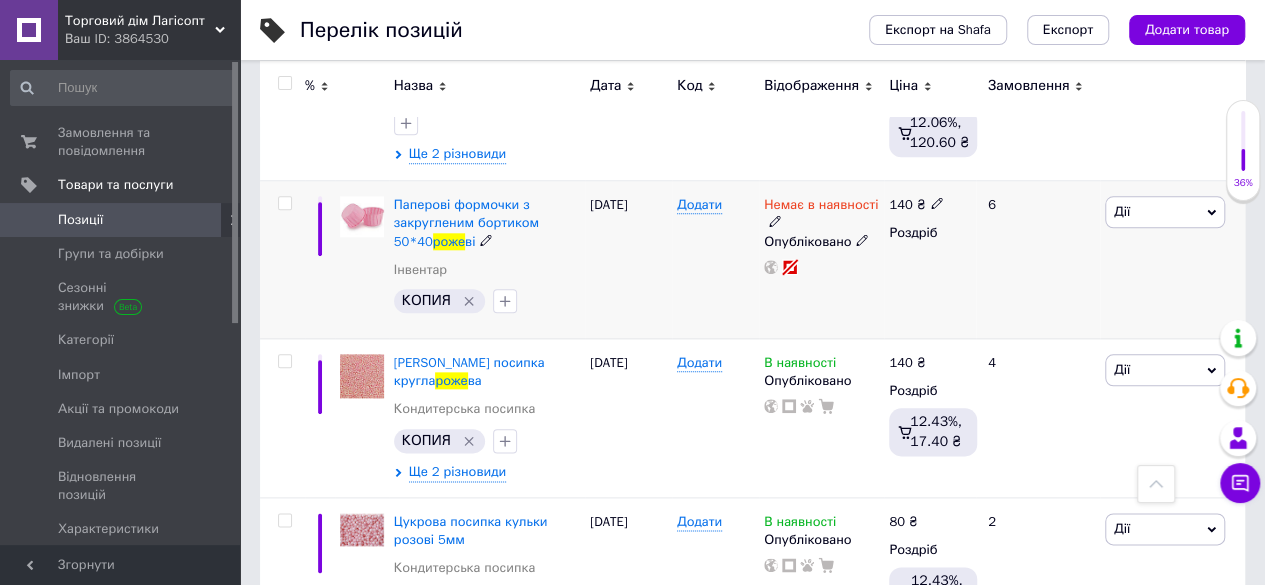 scroll, scrollTop: 1000, scrollLeft: 0, axis: vertical 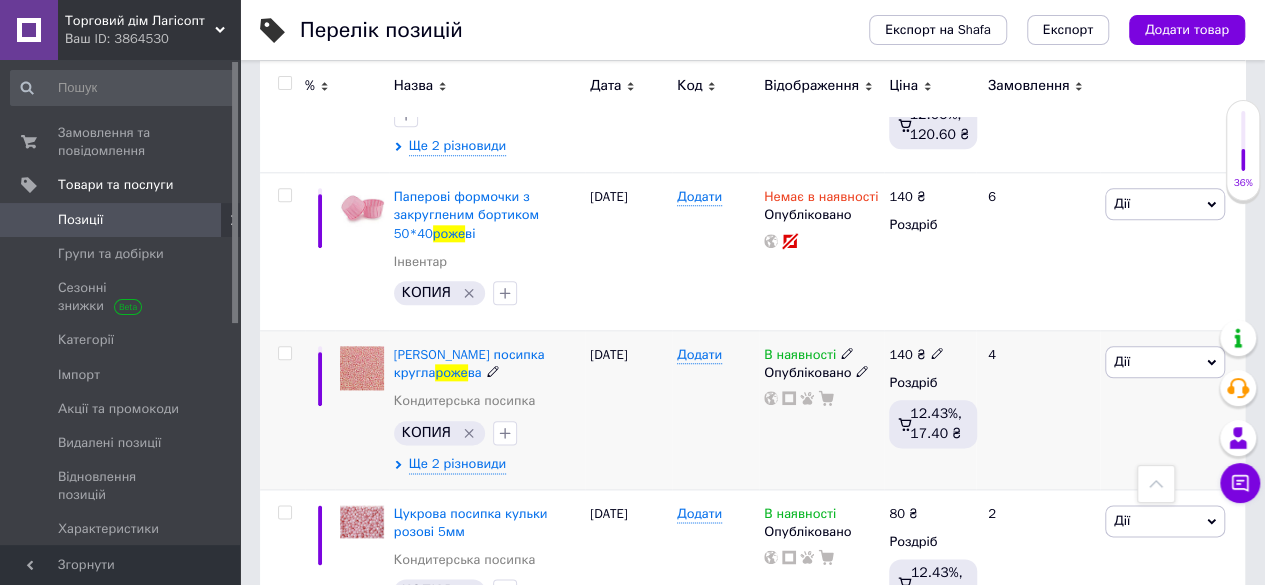 click 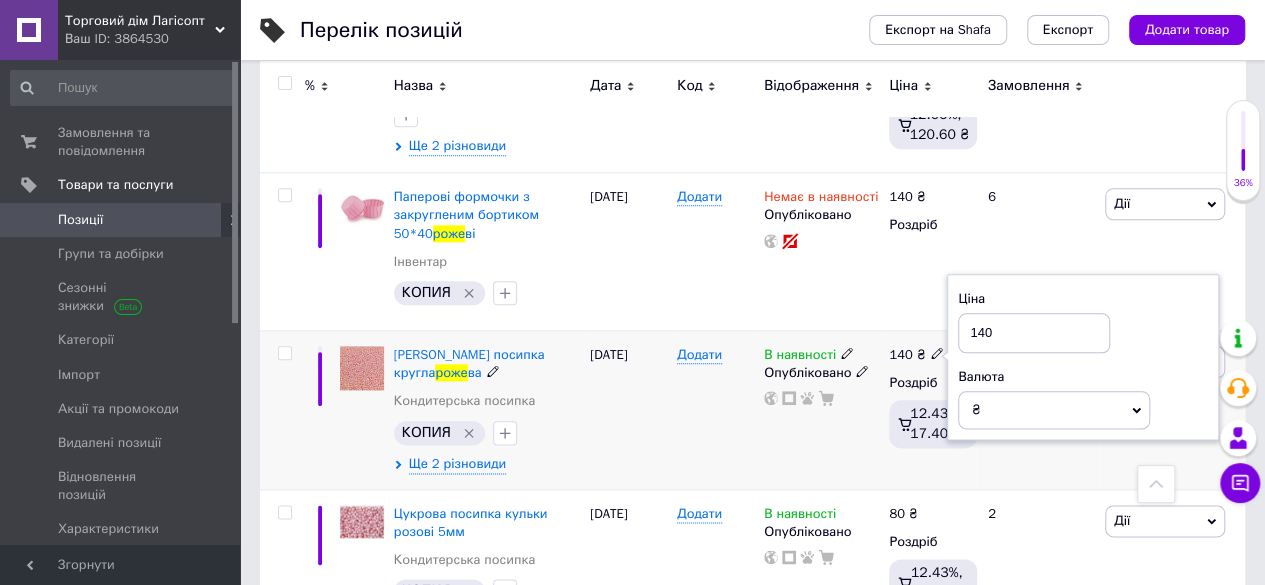 click 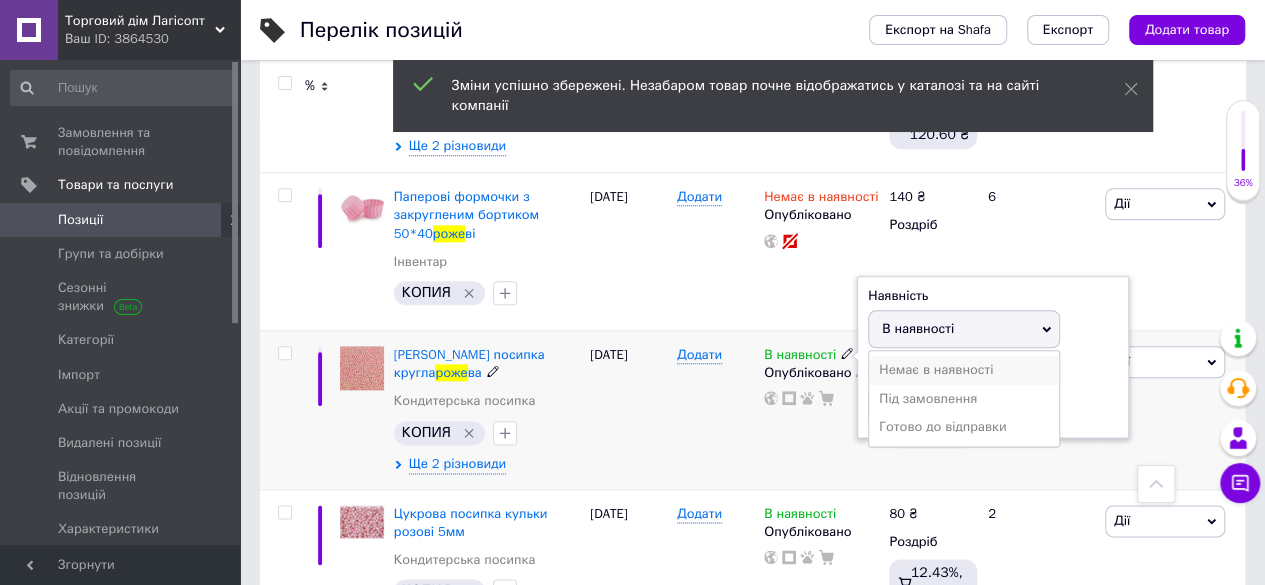 click on "Немає в наявності" at bounding box center (964, 370) 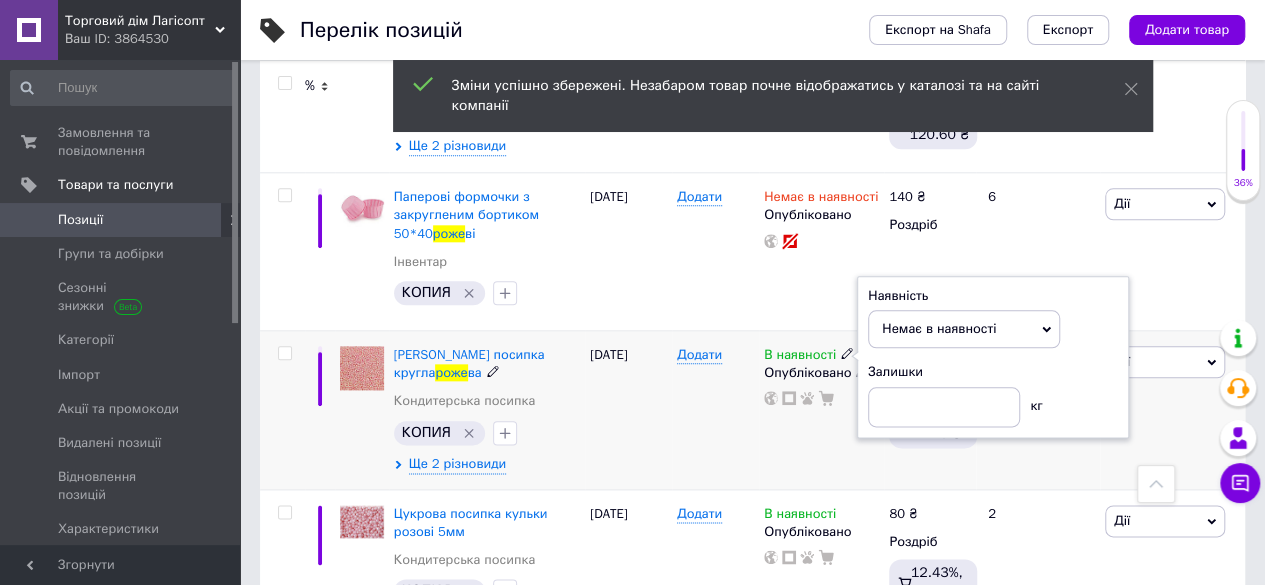 click on "Додати" at bounding box center [715, 410] 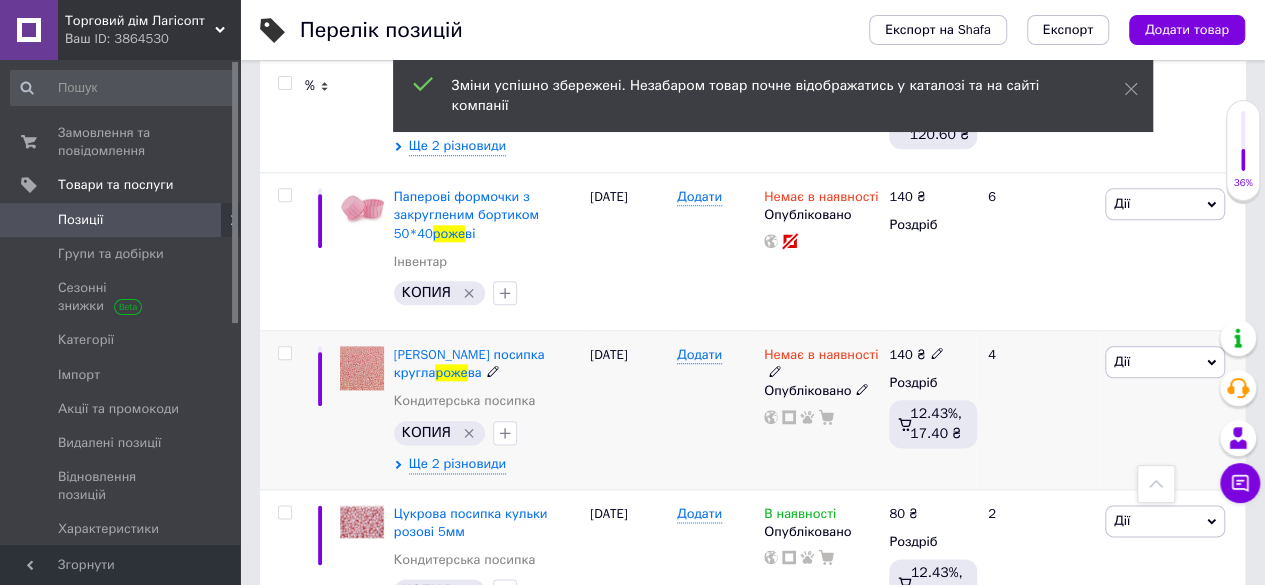 click on "Ще 2 різновиди" at bounding box center [487, 464] 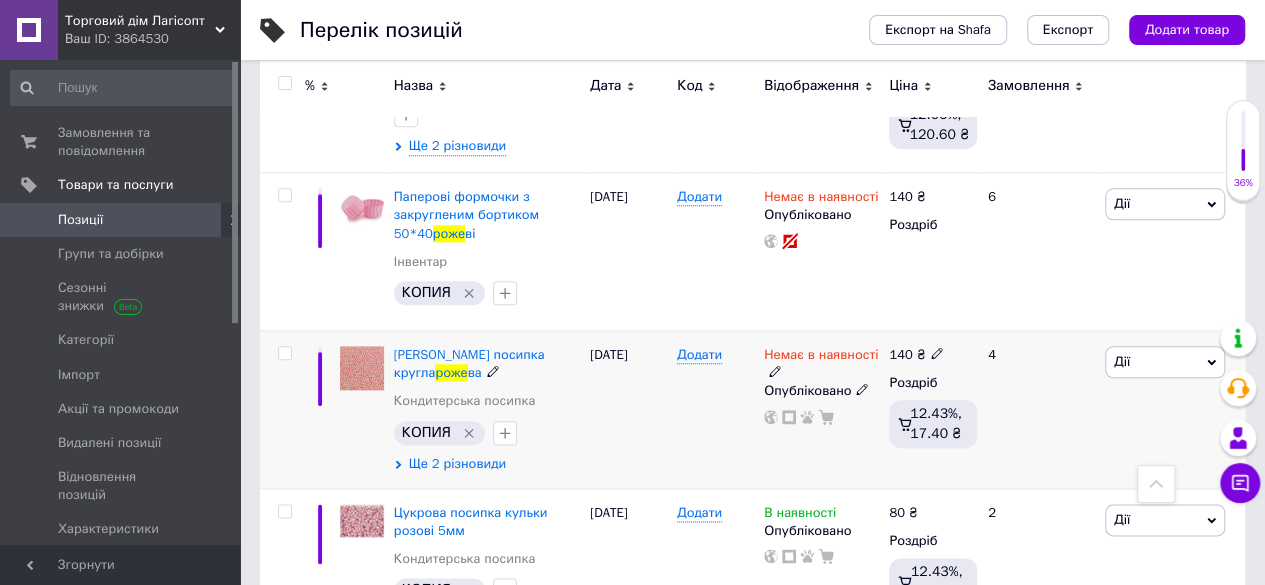 click 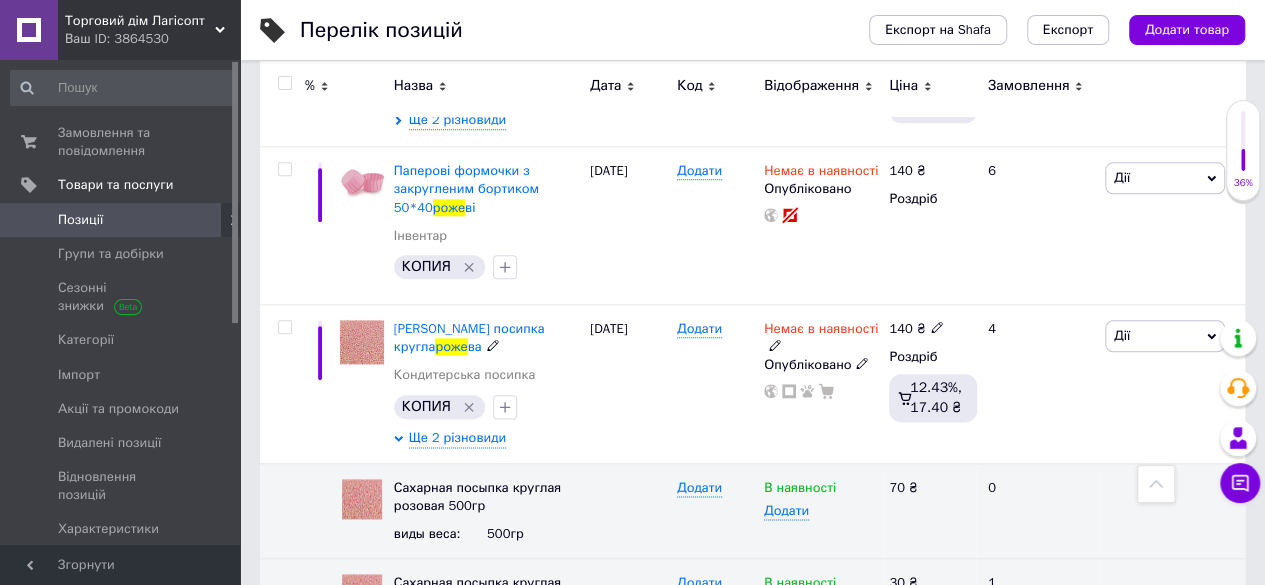 scroll, scrollTop: 1100, scrollLeft: 0, axis: vertical 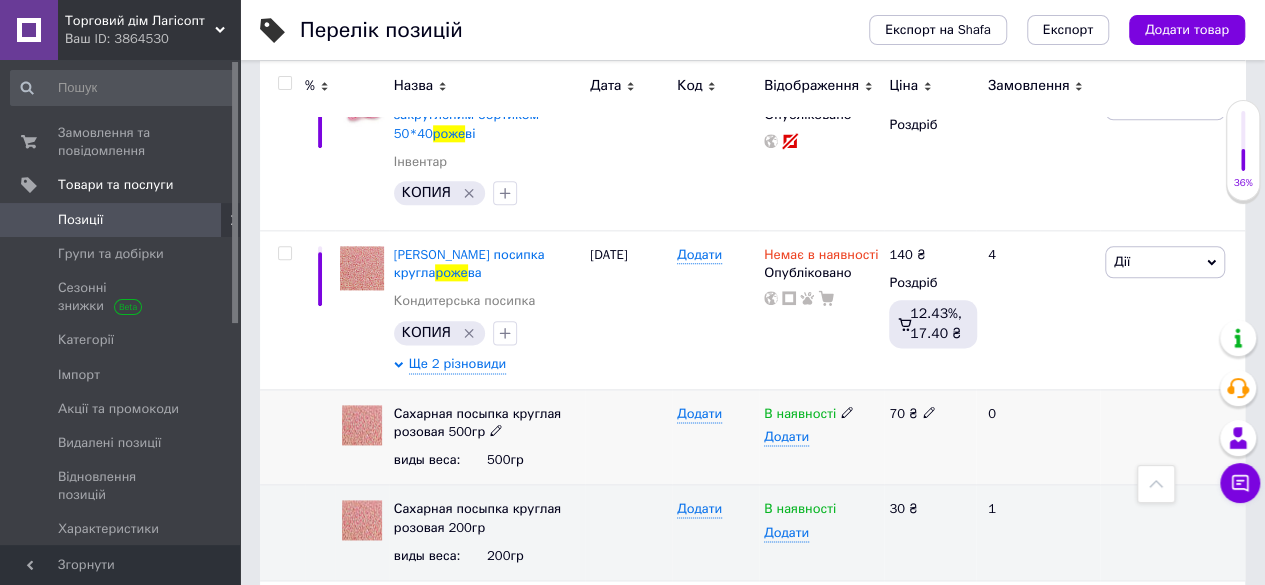 click 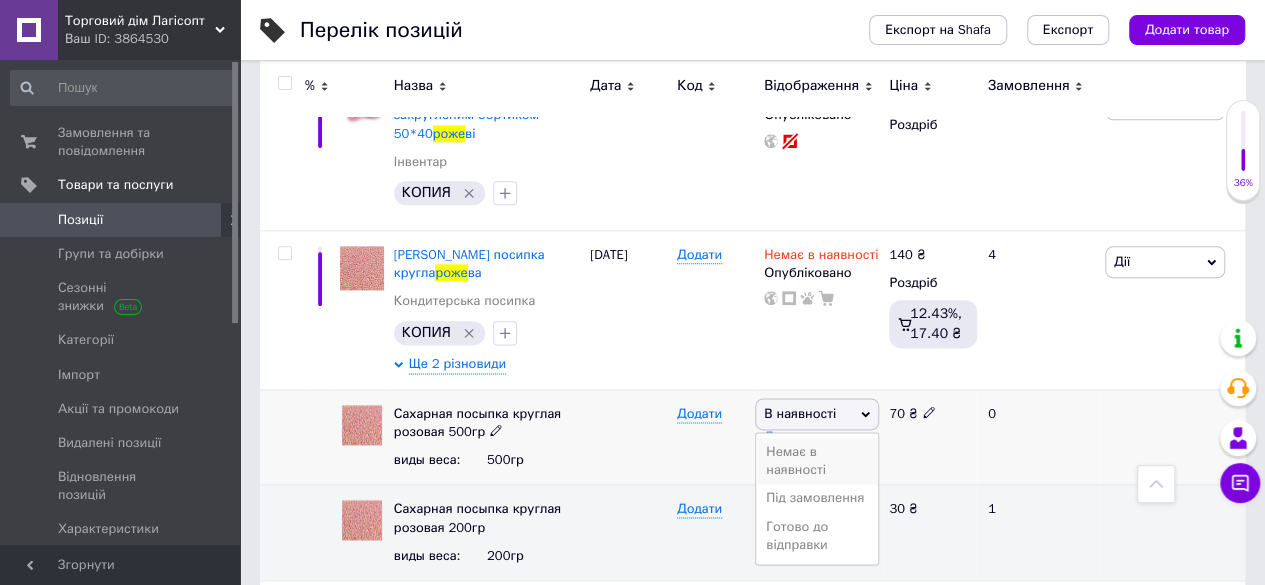 click on "Немає в наявності" at bounding box center [817, 461] 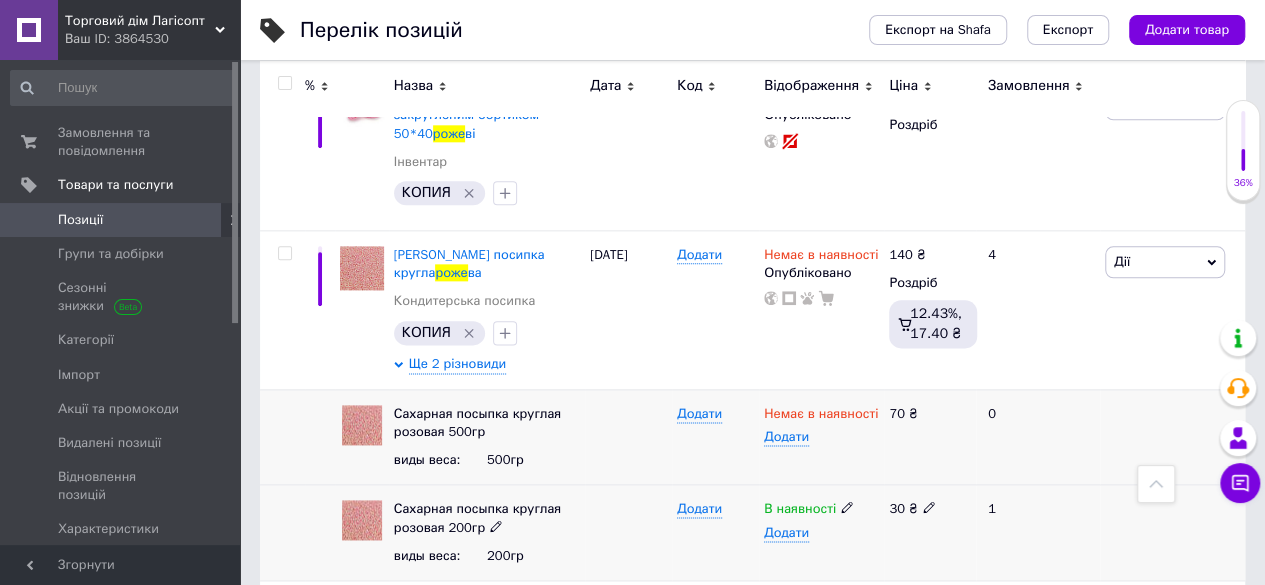 click 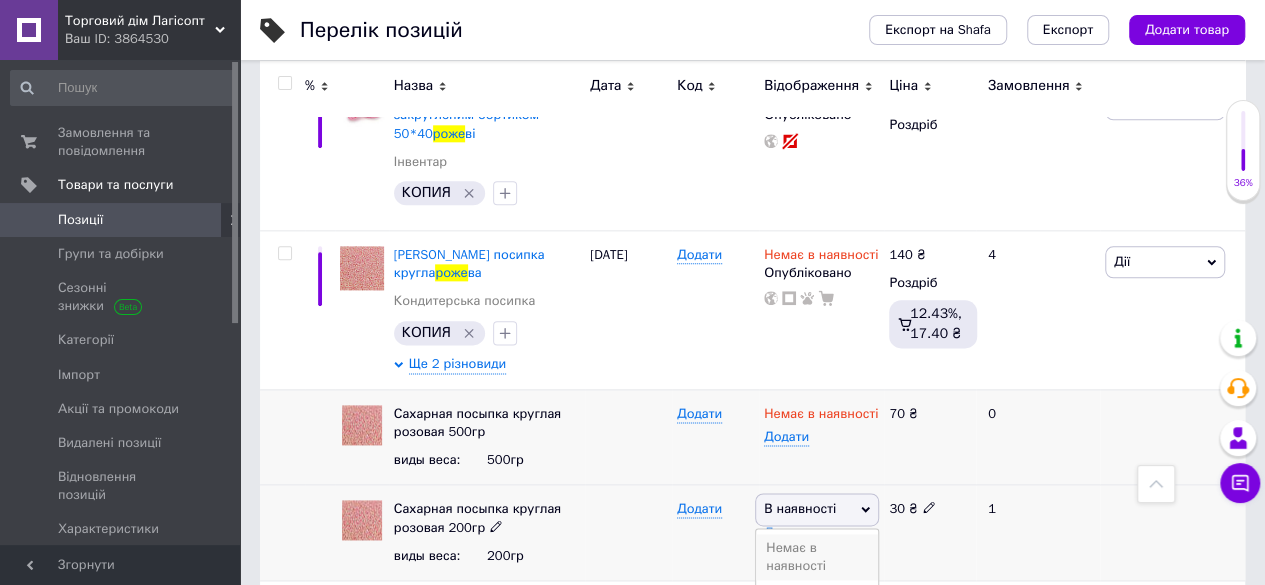 click on "Немає в наявності" at bounding box center (817, 557) 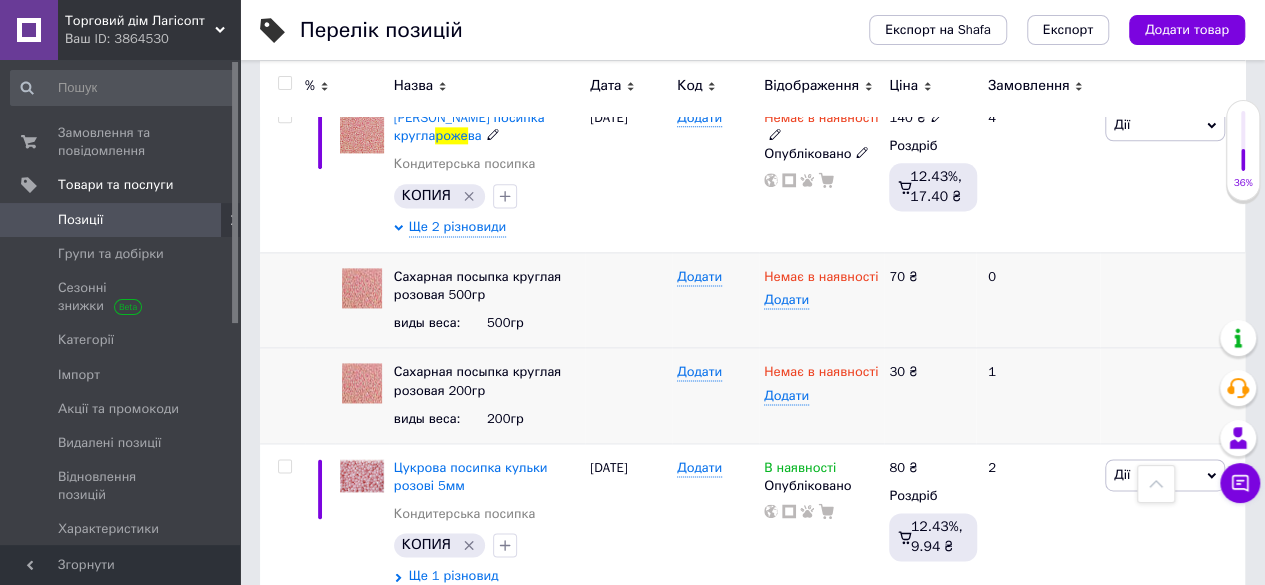 scroll, scrollTop: 1269, scrollLeft: 0, axis: vertical 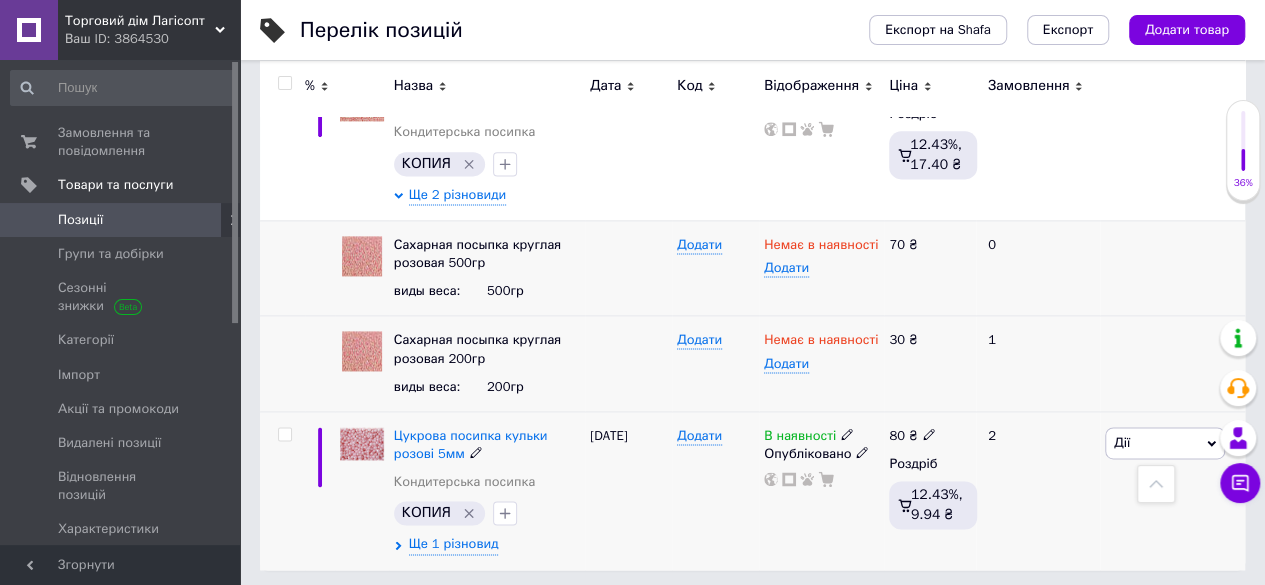 click on "Дії" at bounding box center (1165, 443) 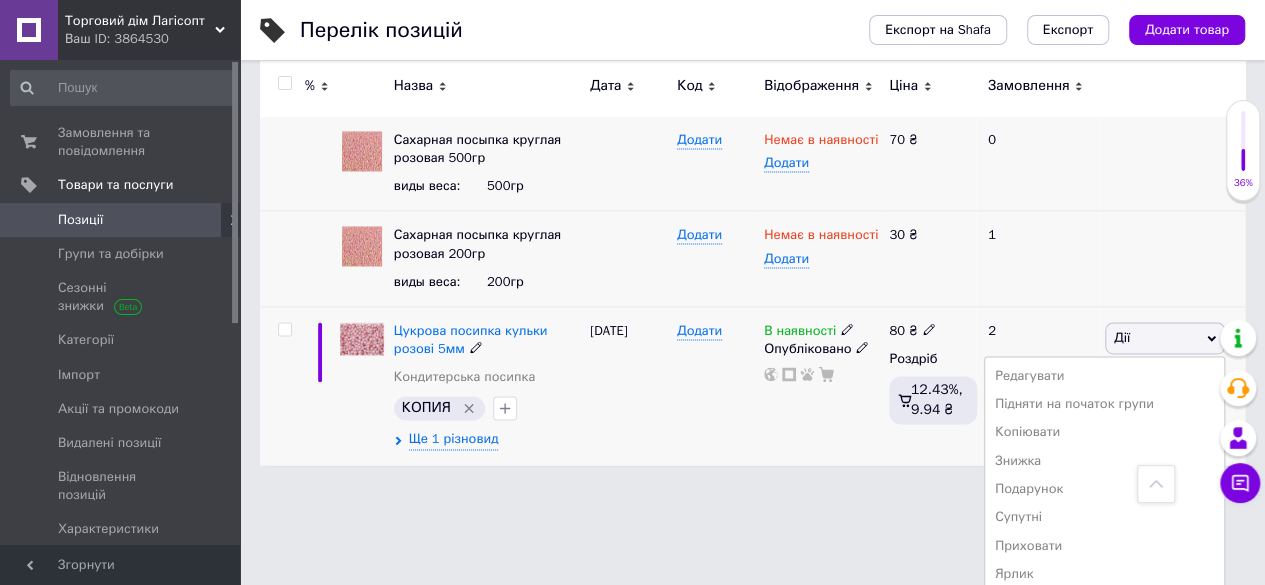 scroll, scrollTop: 1262, scrollLeft: 0, axis: vertical 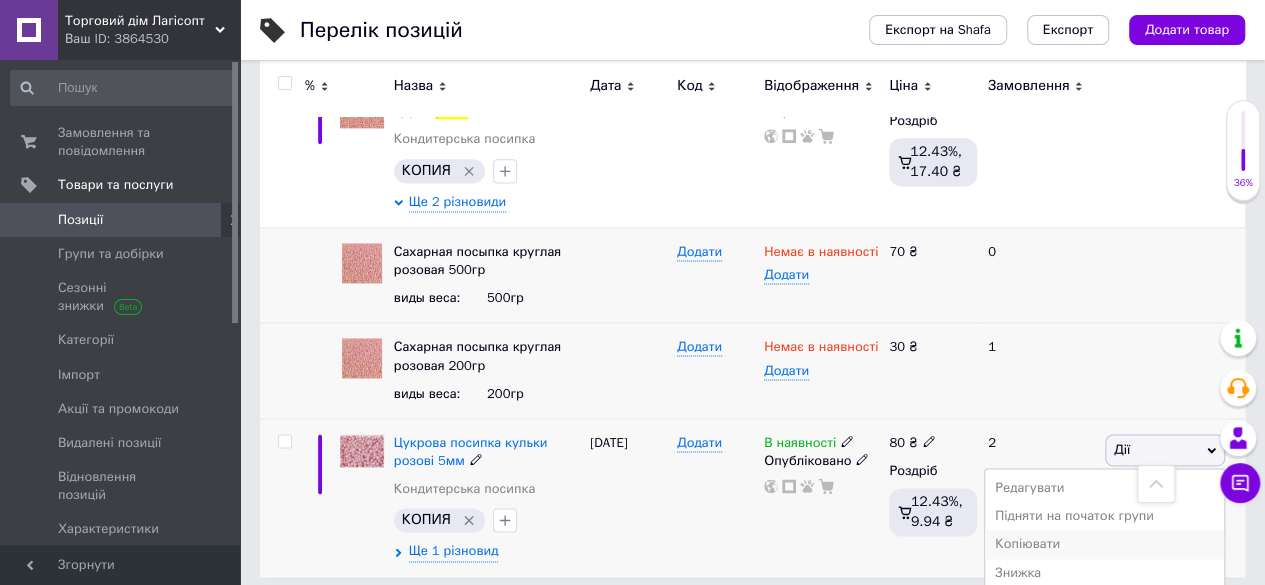 click on "Копіювати" at bounding box center (1104, 544) 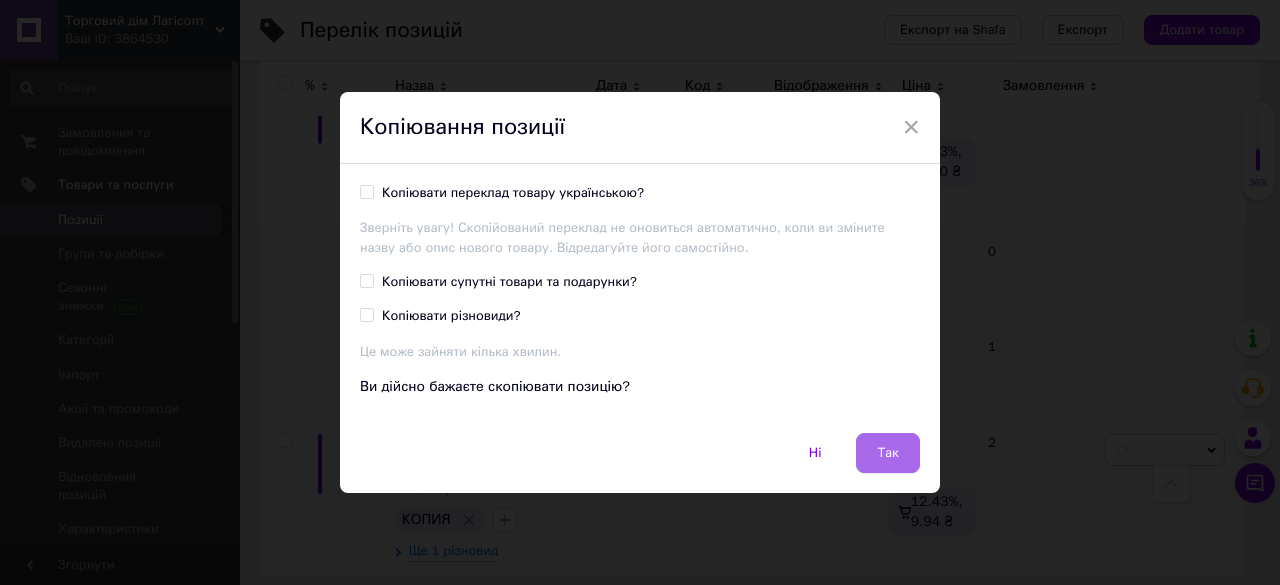 click on "Так" at bounding box center (888, 453) 